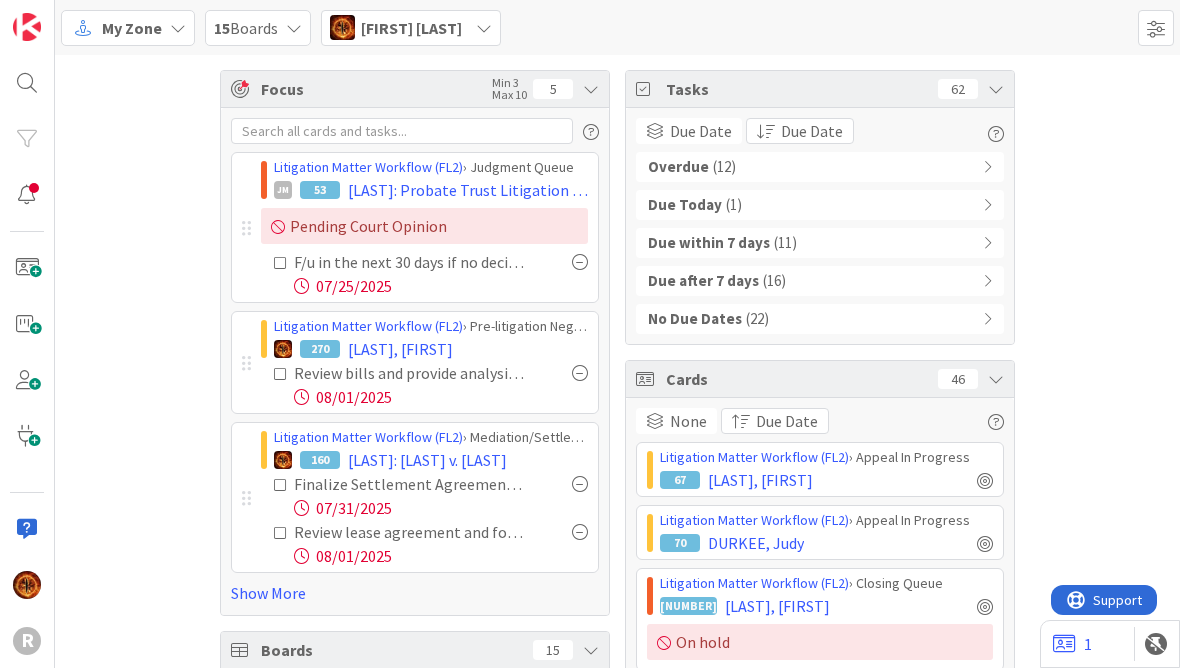 scroll, scrollTop: 0, scrollLeft: 0, axis: both 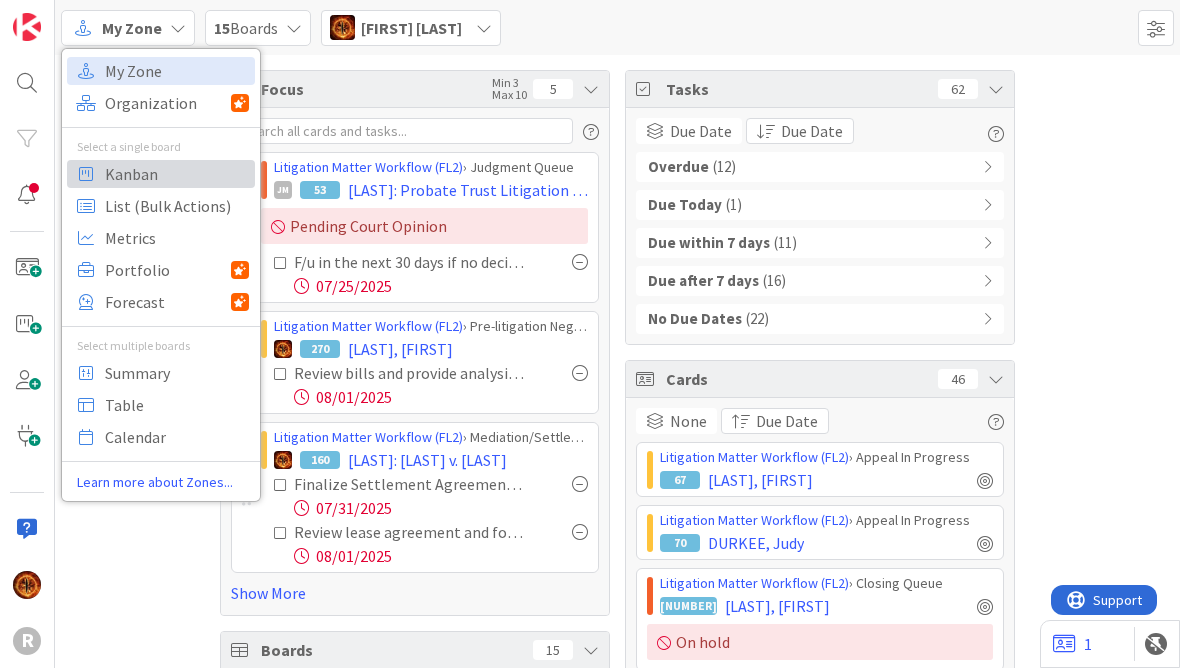 click on "Kanban" at bounding box center [177, 174] 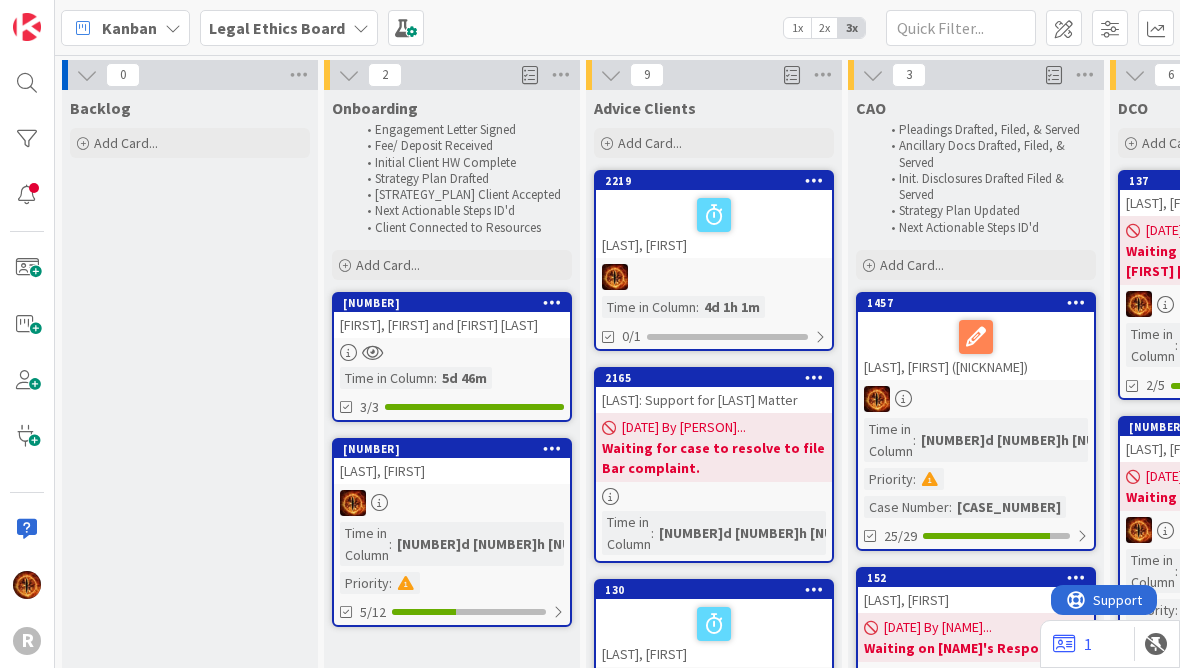 click on "Legal Ethics Board" at bounding box center [289, 28] 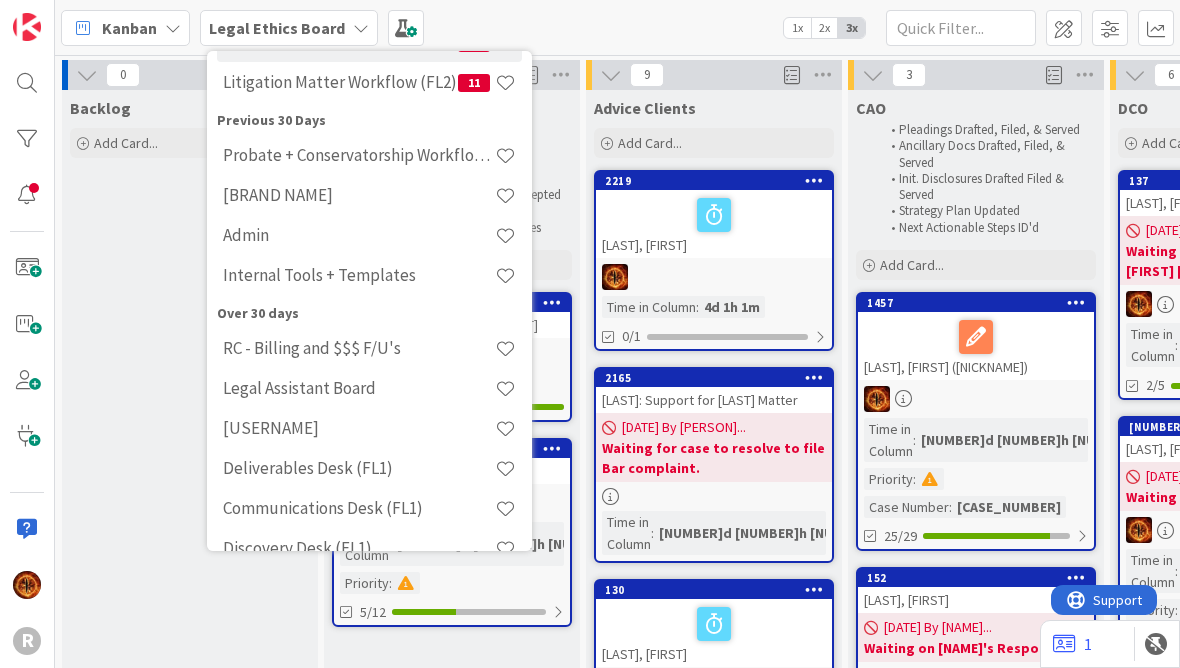 scroll, scrollTop: 160, scrollLeft: 0, axis: vertical 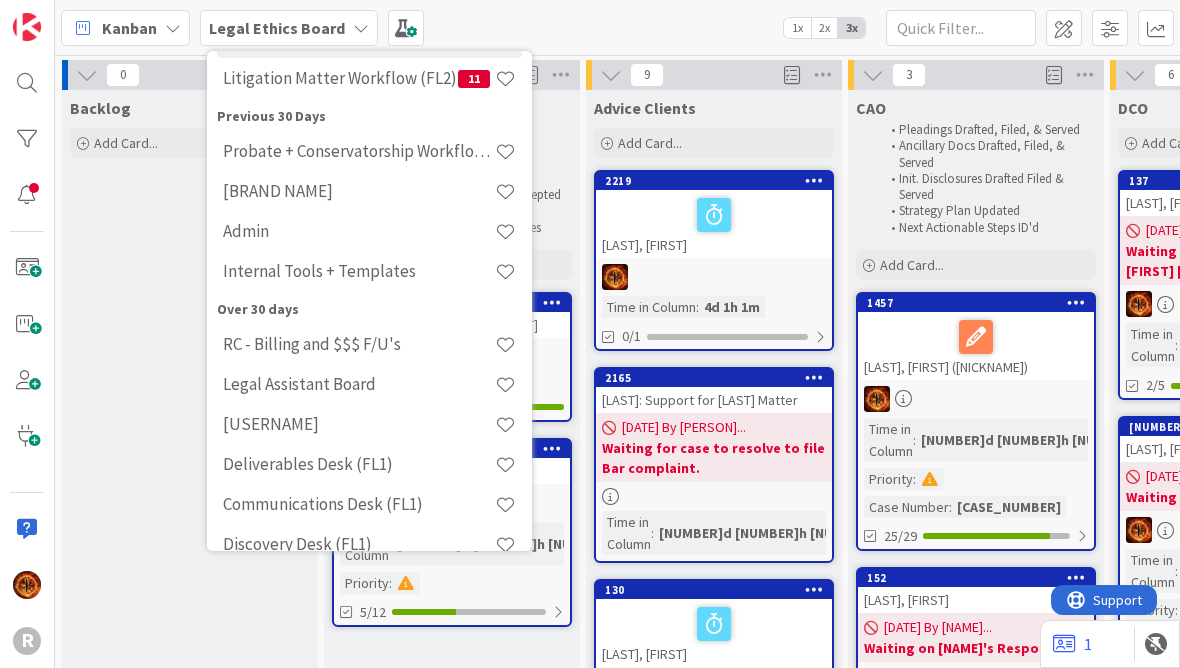 click on "Probate + Conservatorship Workflow (FL2)" at bounding box center [359, 151] 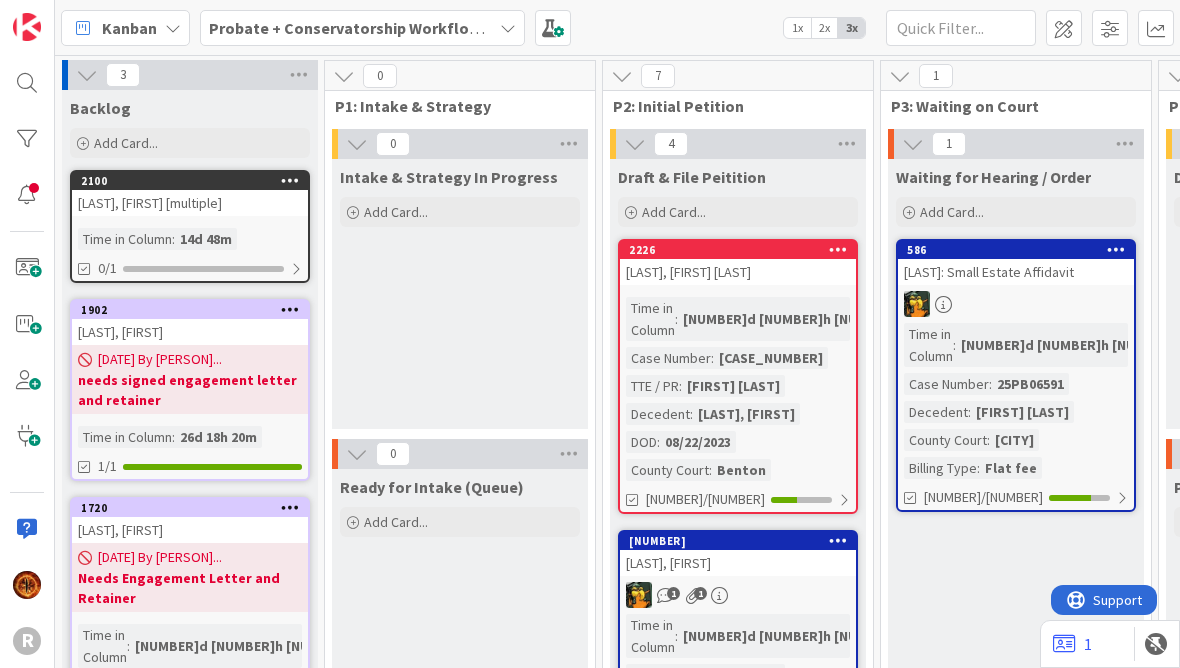 scroll, scrollTop: 0, scrollLeft: 0, axis: both 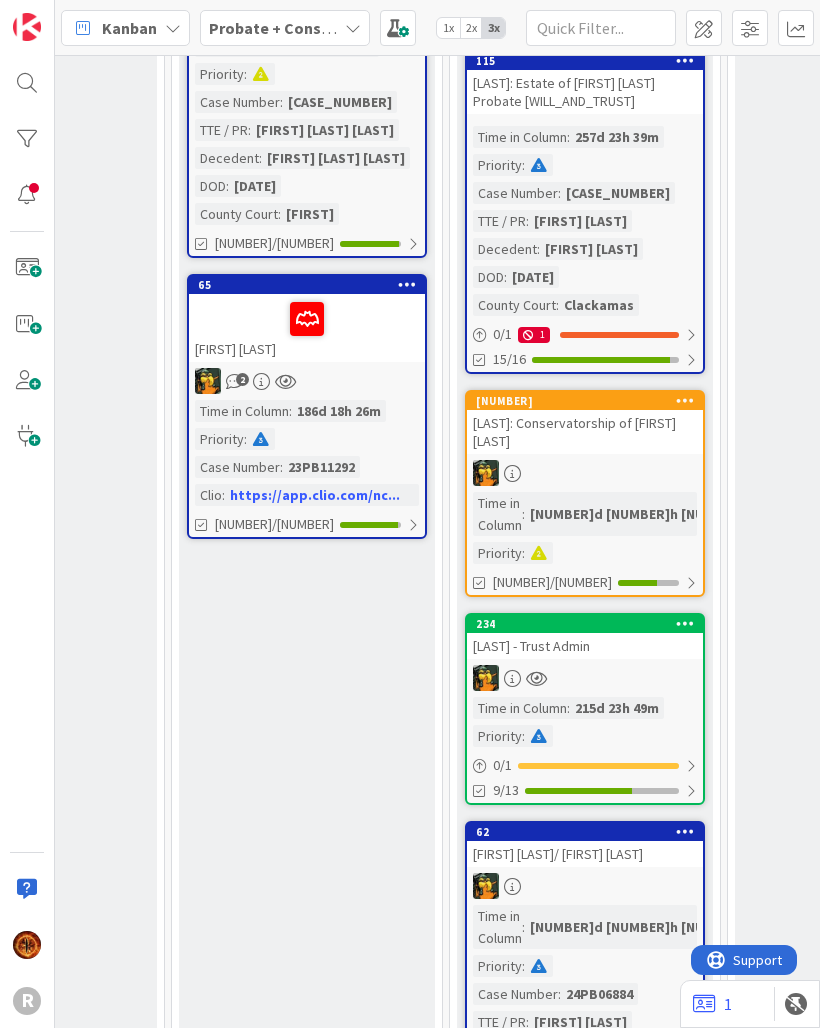 click at bounding box center (27, 195) 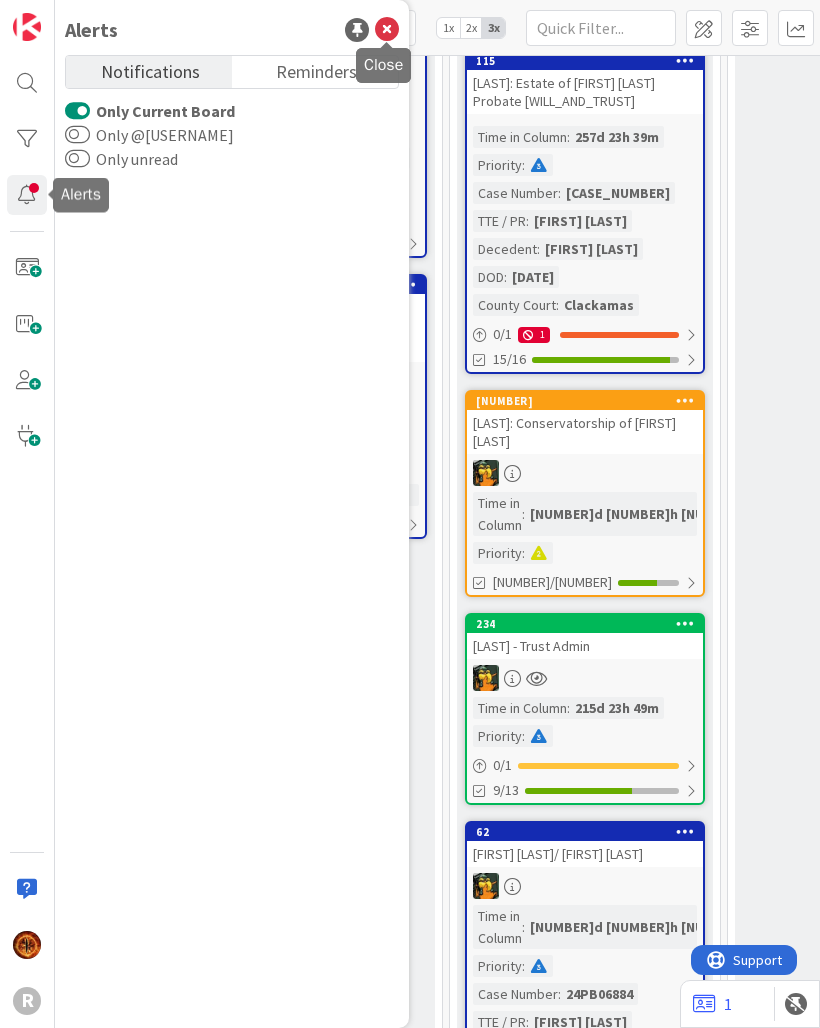 click at bounding box center [387, 30] 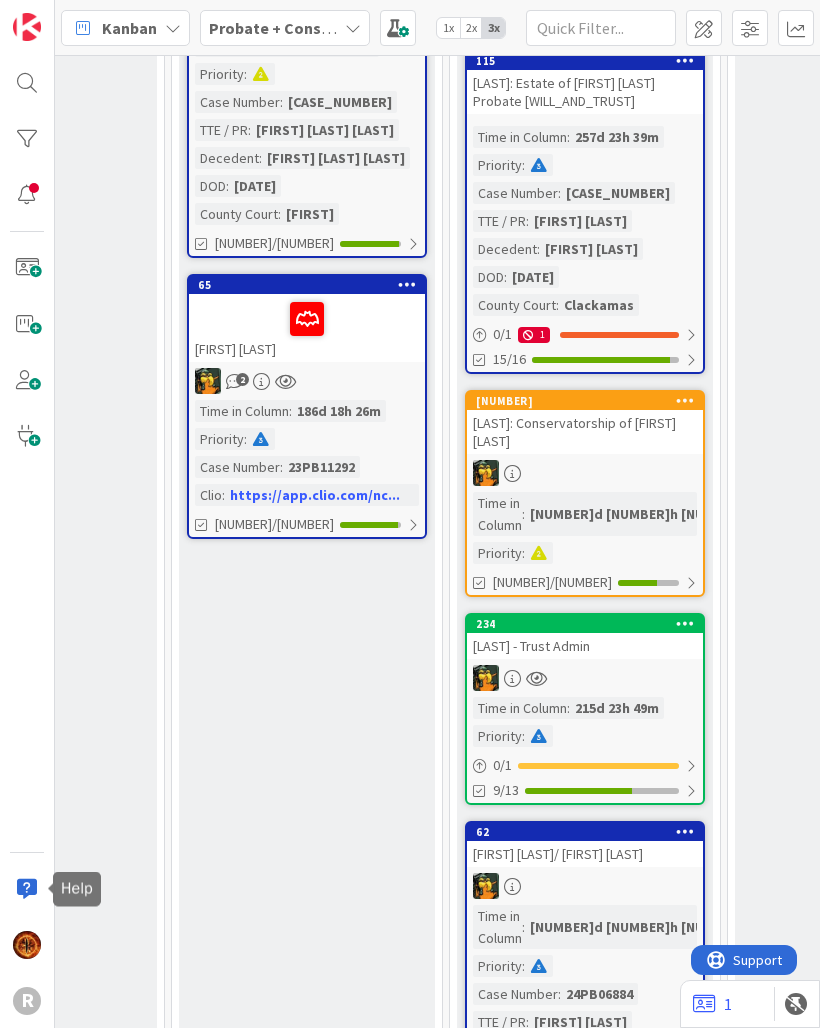 click at bounding box center [27, 889] 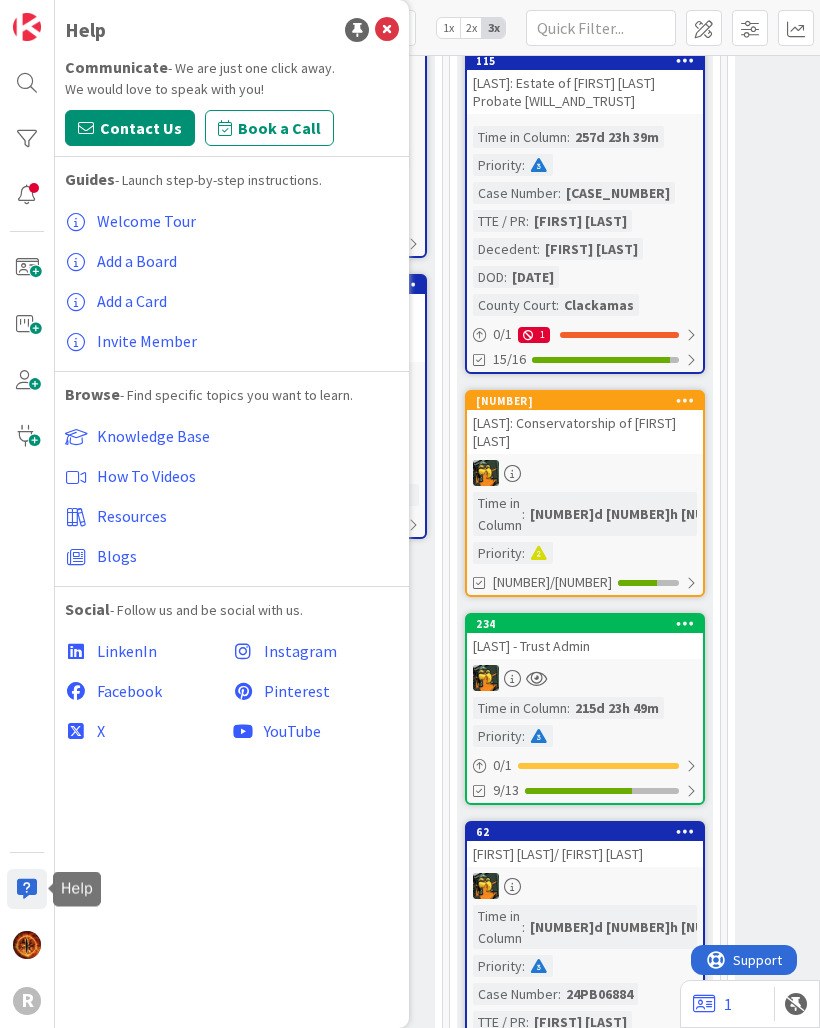 click at bounding box center [27, 889] 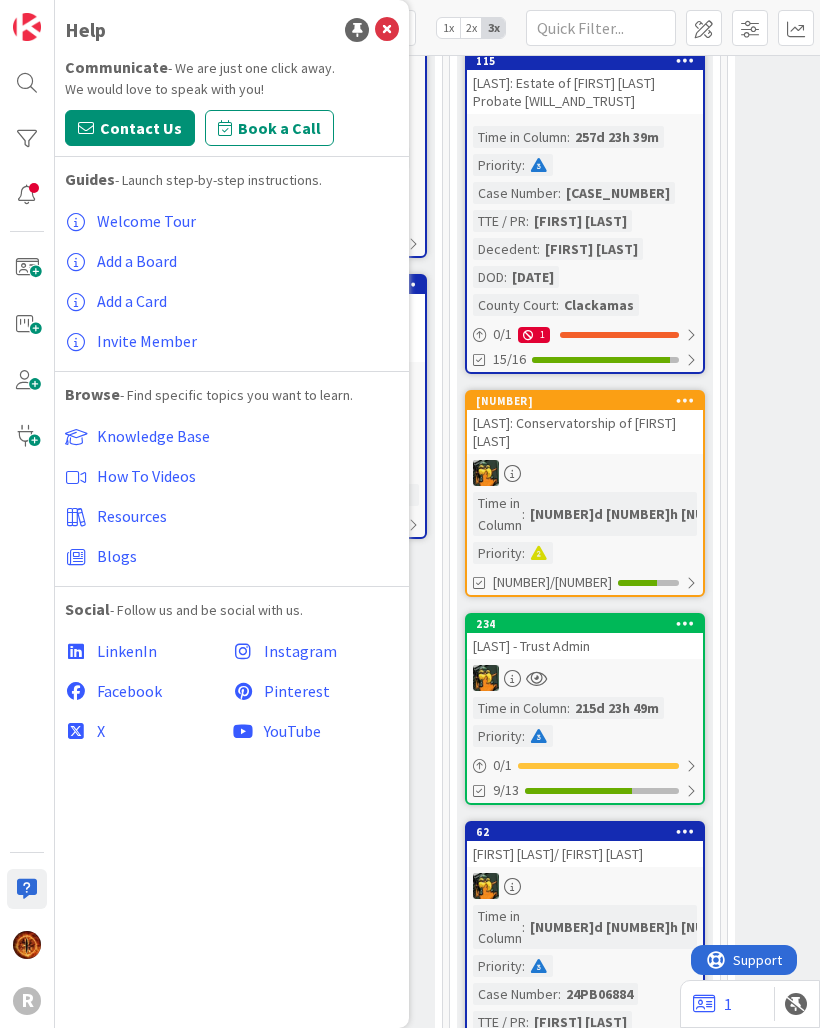 click at bounding box center (387, 30) 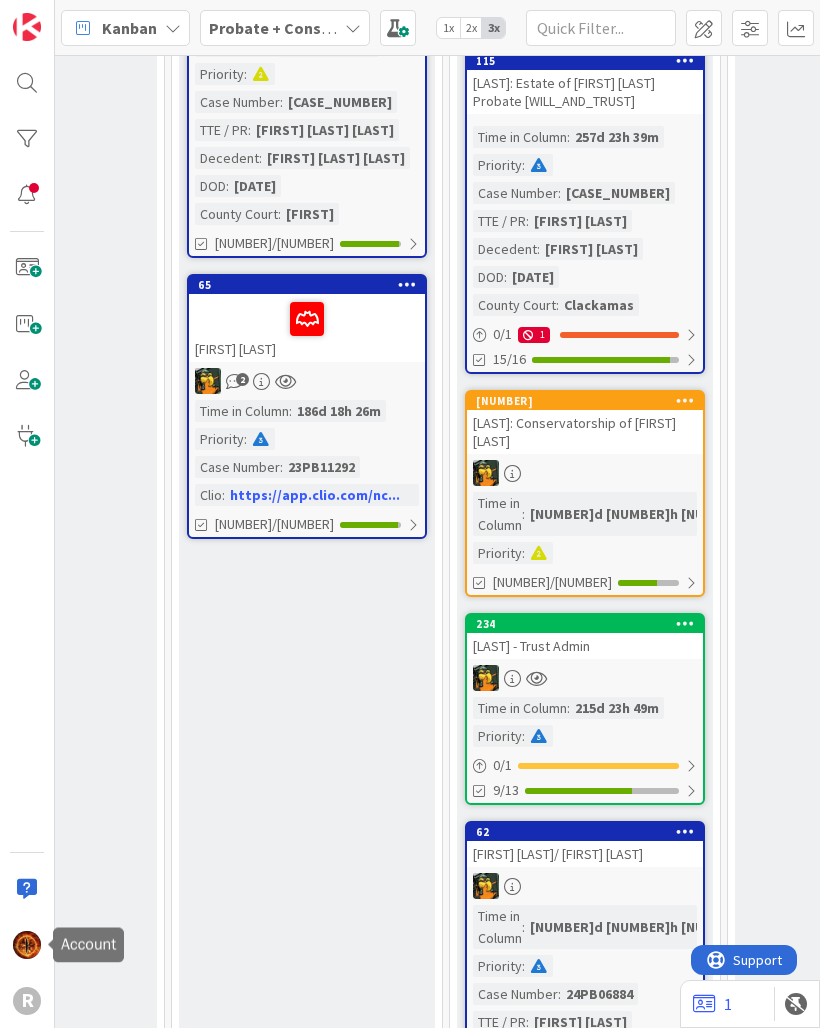 click at bounding box center [27, 945] 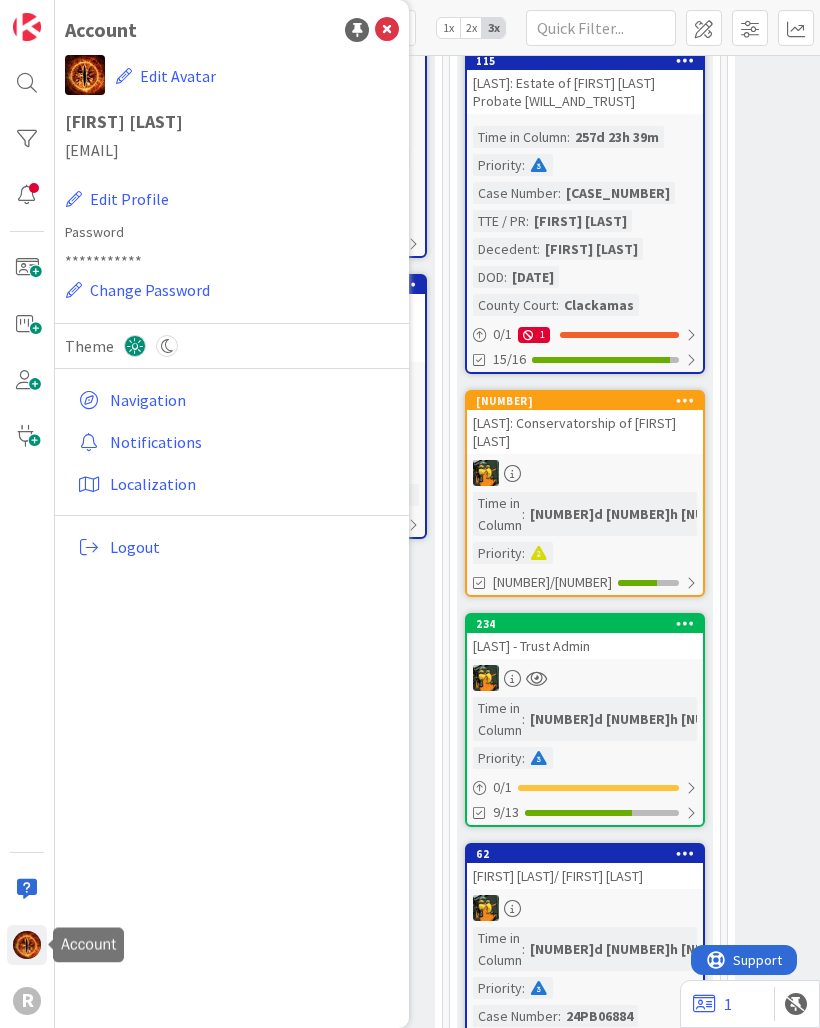 click on "Petition Queue Add Card... [NUMBER] [LAST]: Estate of [FIRST] [LAST] [LAST] [DATE] By [PERSON]... Pending Litigation in Civil Matter 1 Time in Column : [TIME] Priority : Case Number : [CASE_NUMBER] TTE / PR  : [PERSON]Decedent : [FIRST] [LAST] DOD : [DATE] County Court : [CITY] 0 / 1 [NUMBER]/[NUMBER]" at bounding box center (863, 169) 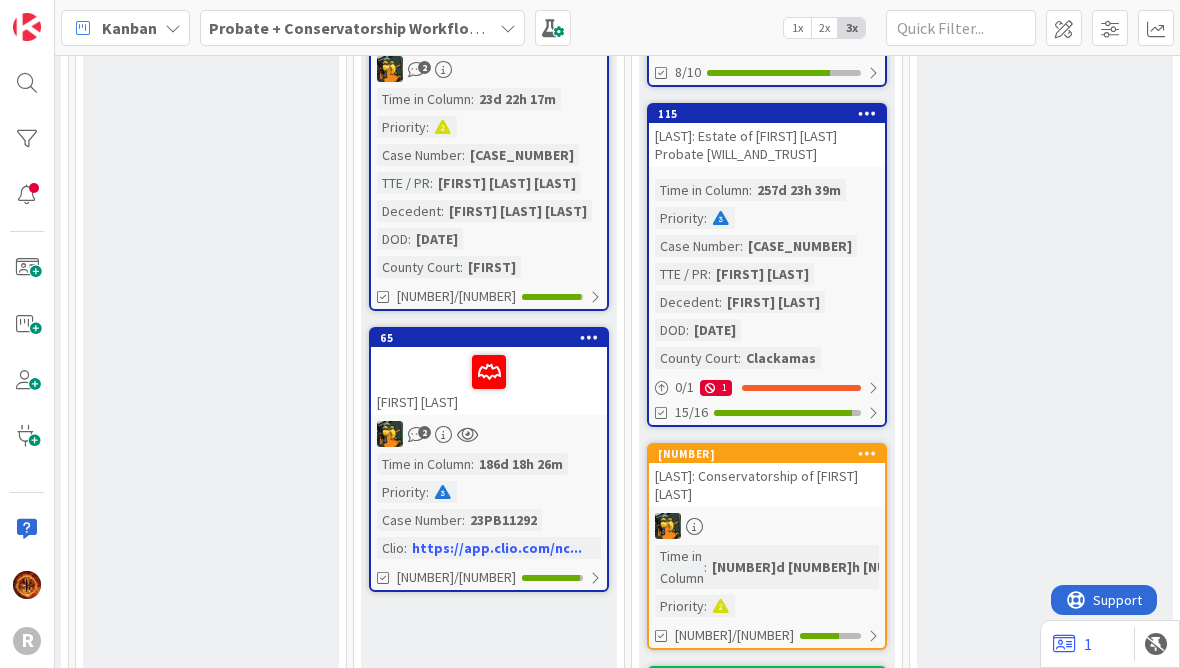 scroll, scrollTop: 1543, scrollLeft: 1639, axis: both 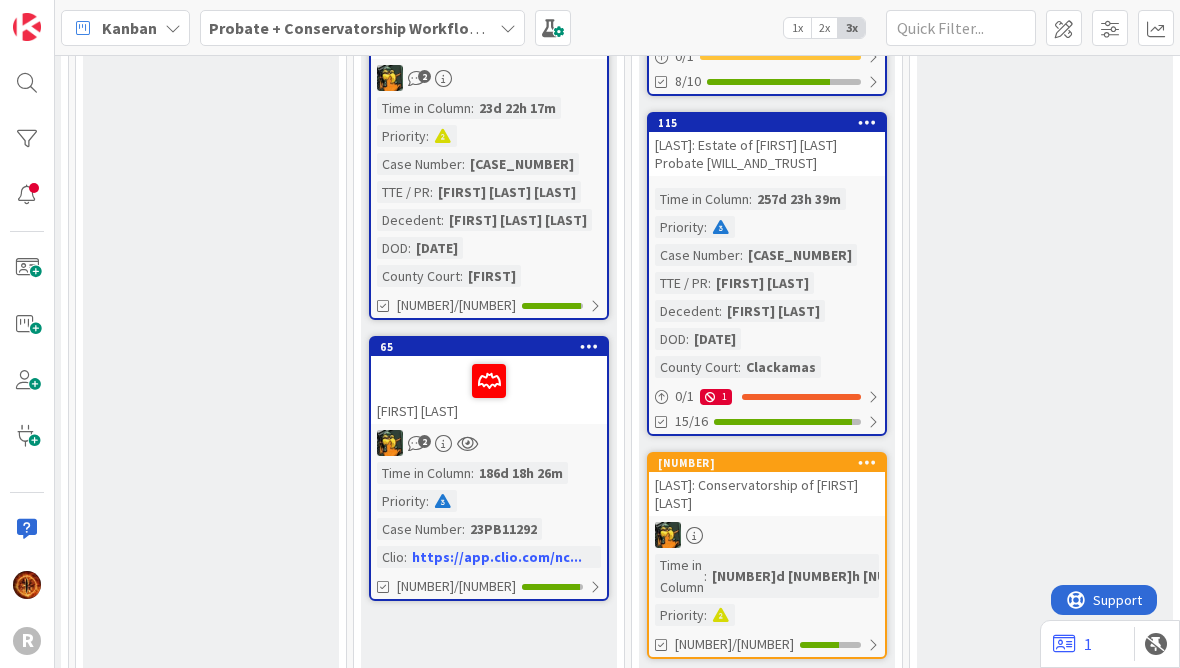 click at bounding box center [489, 381] 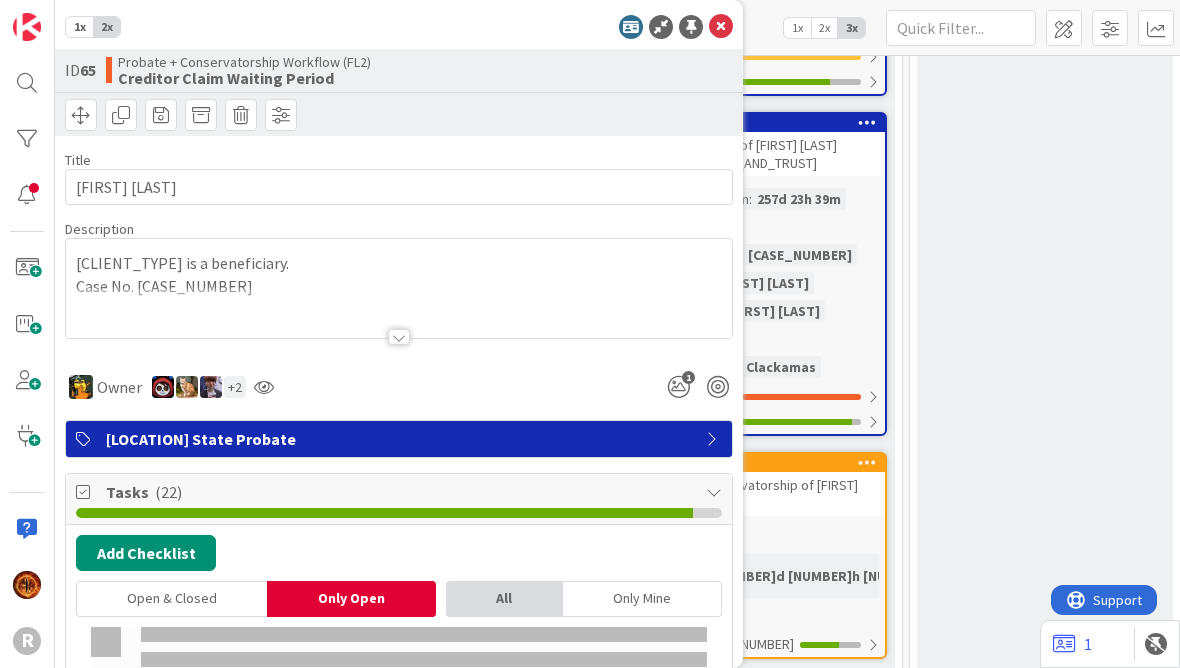 type on "x" 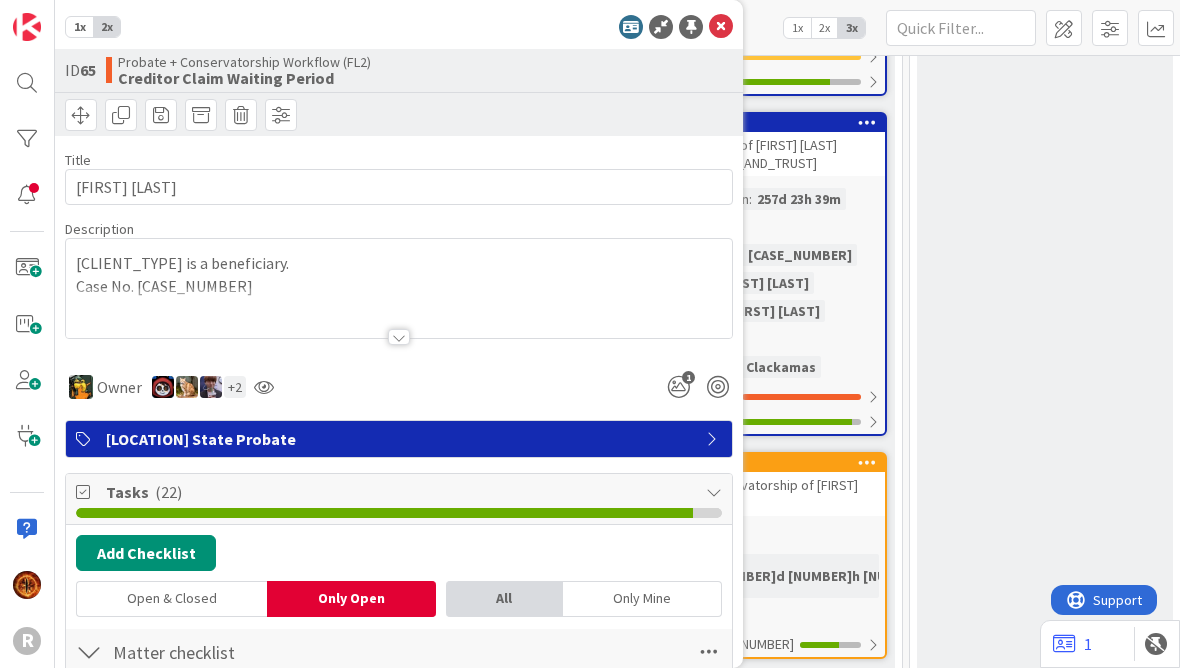 scroll, scrollTop: 0, scrollLeft: 0, axis: both 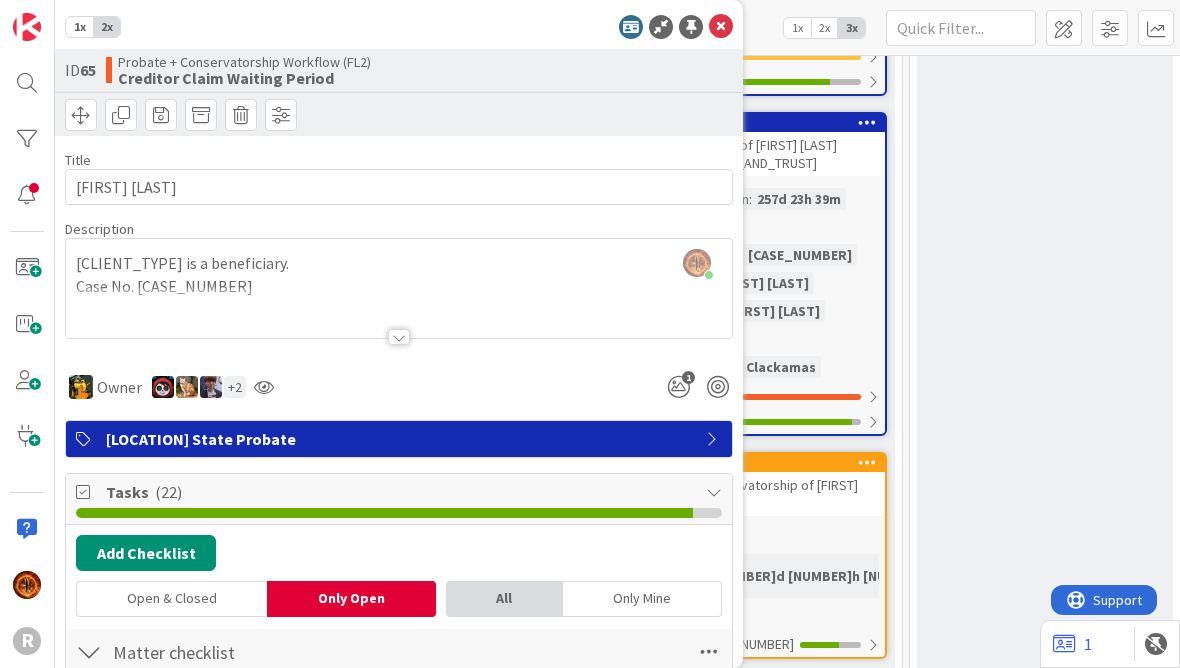 click at bounding box center (721, 27) 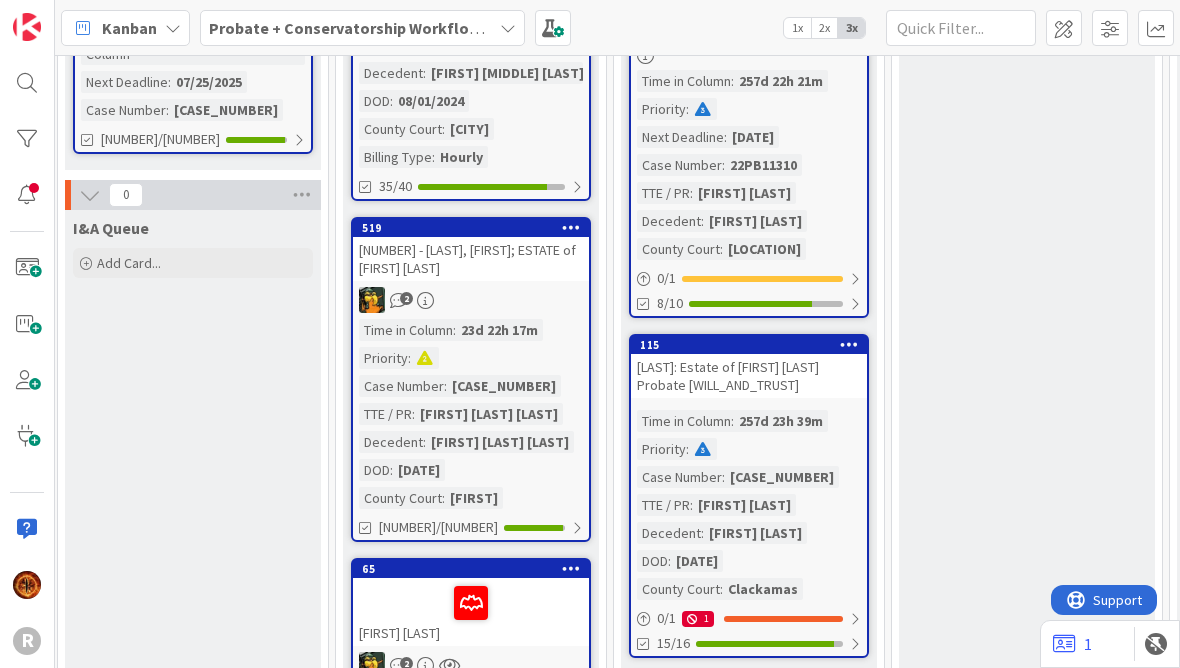 scroll, scrollTop: 1195, scrollLeft: 1667, axis: both 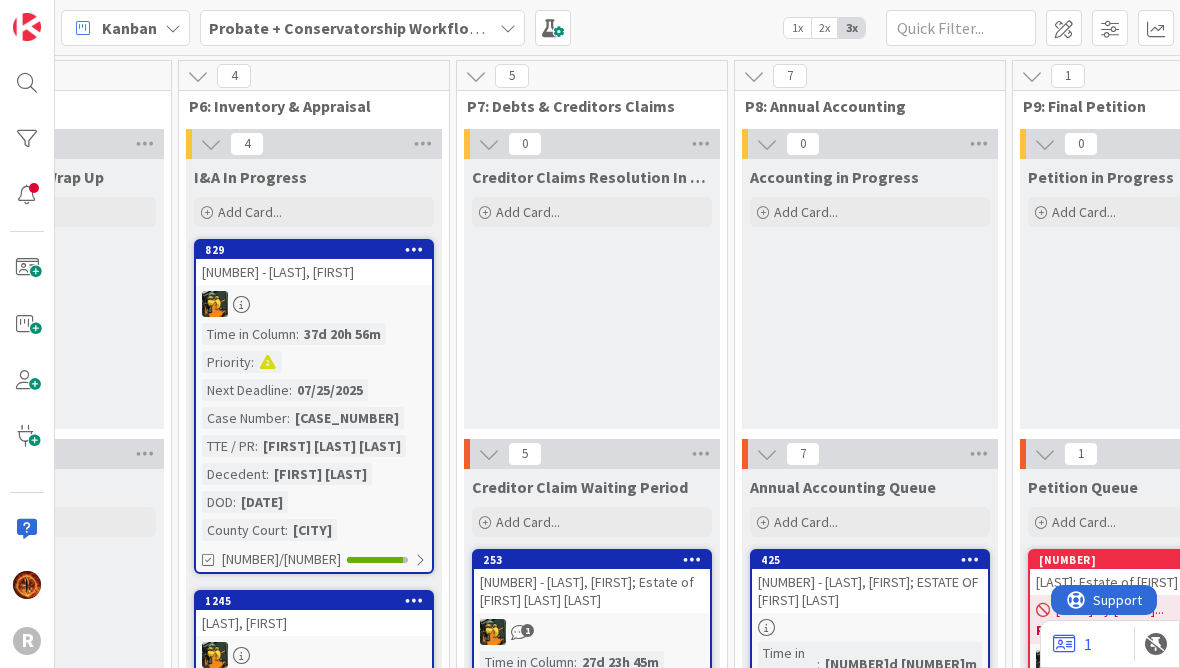 click at bounding box center (489, 144) 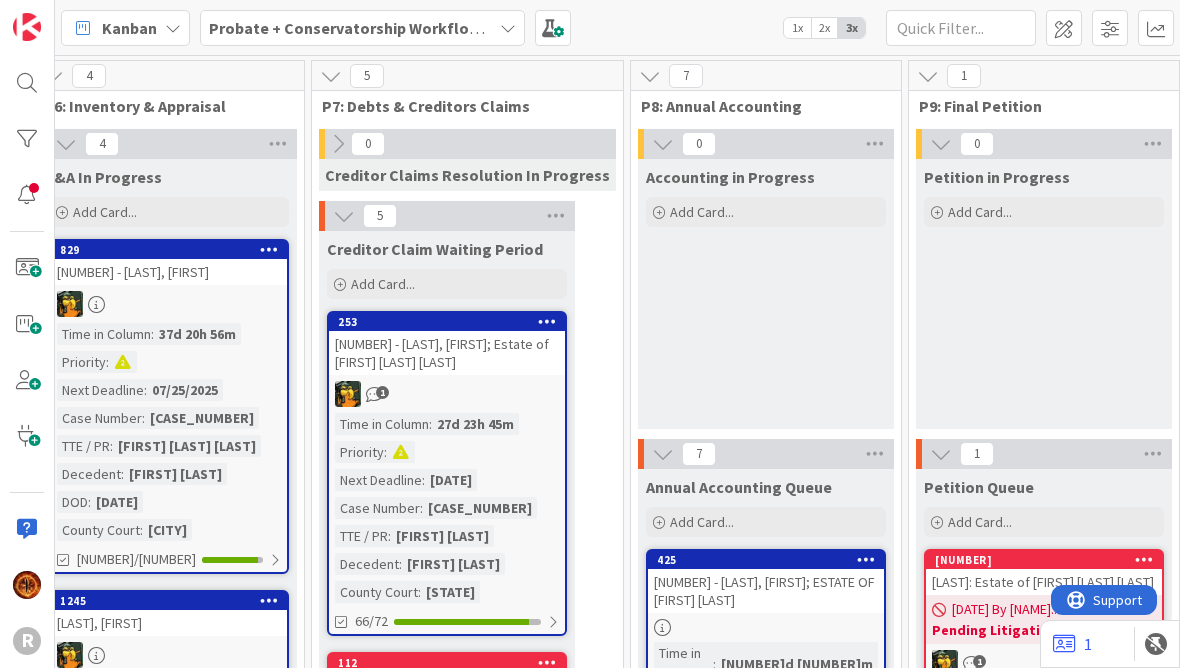 scroll, scrollTop: 0, scrollLeft: 1682, axis: horizontal 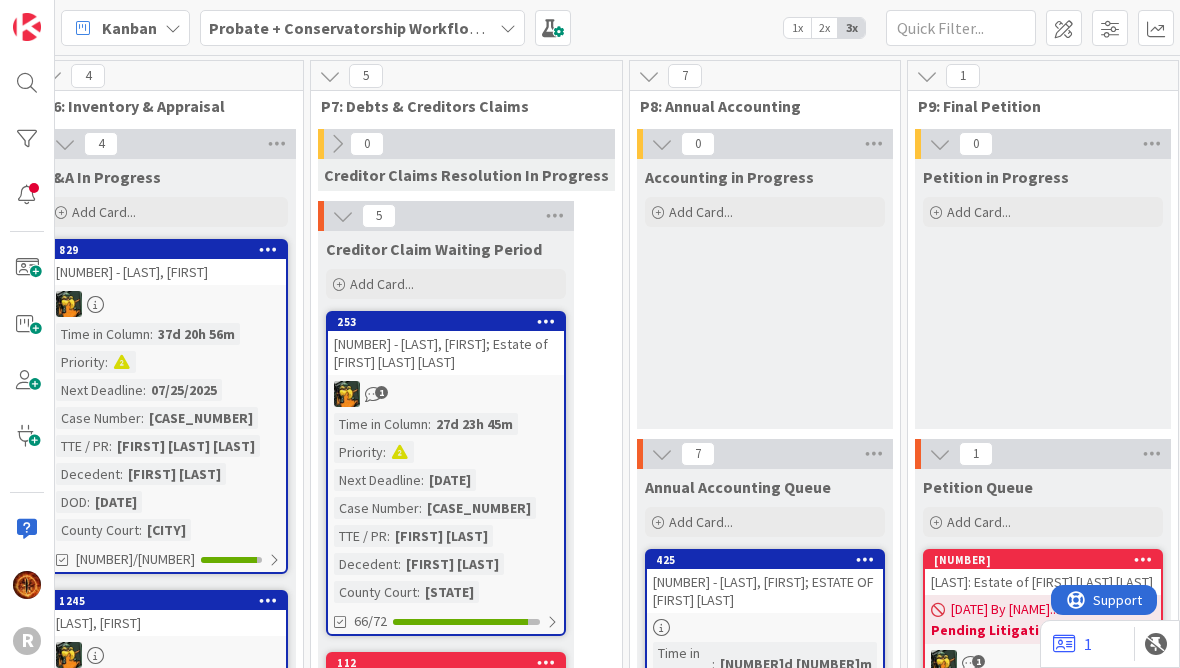click on "7" at bounding box center [765, 76] 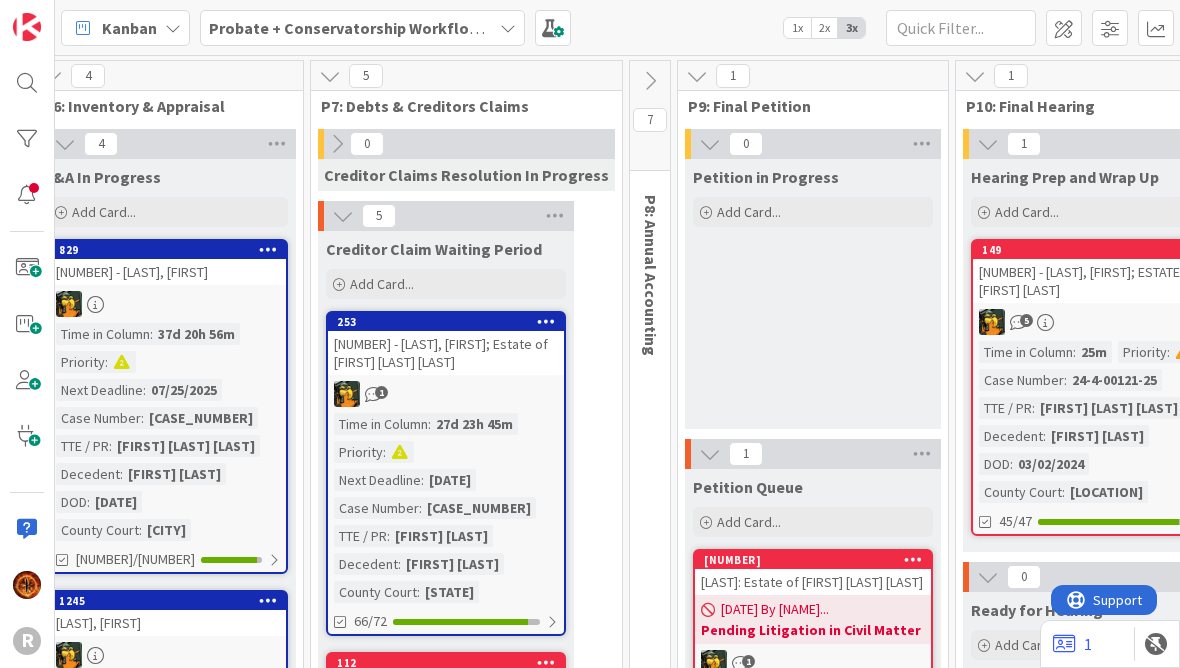 click at bounding box center (697, 76) 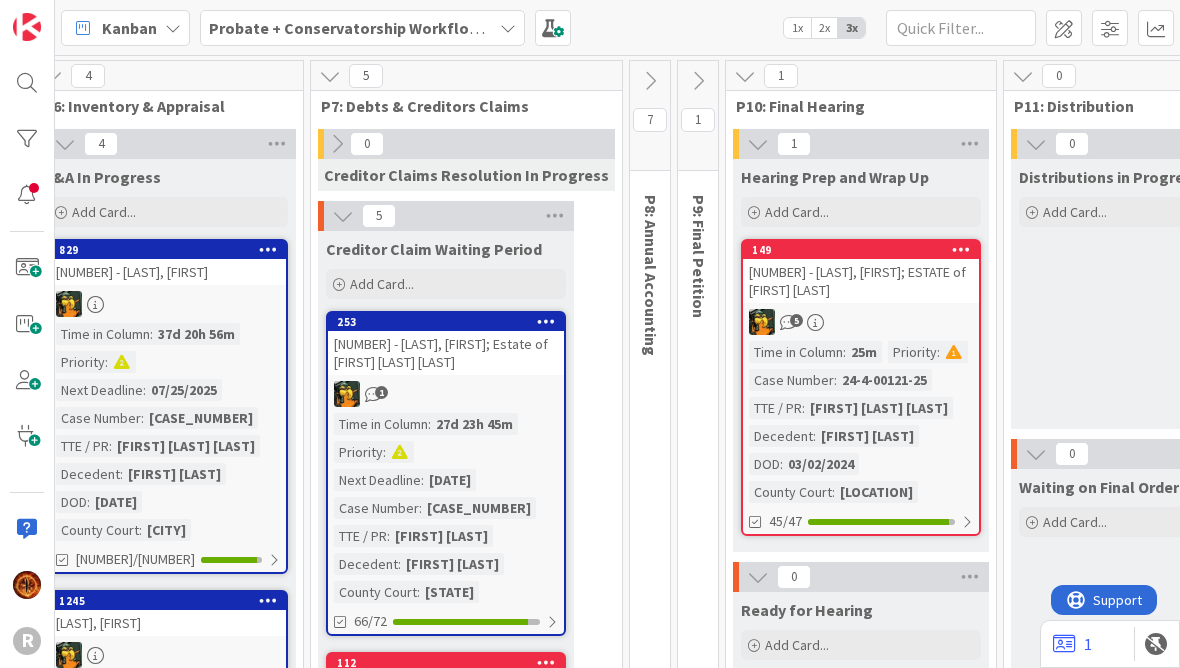 click at bounding box center [745, 76] 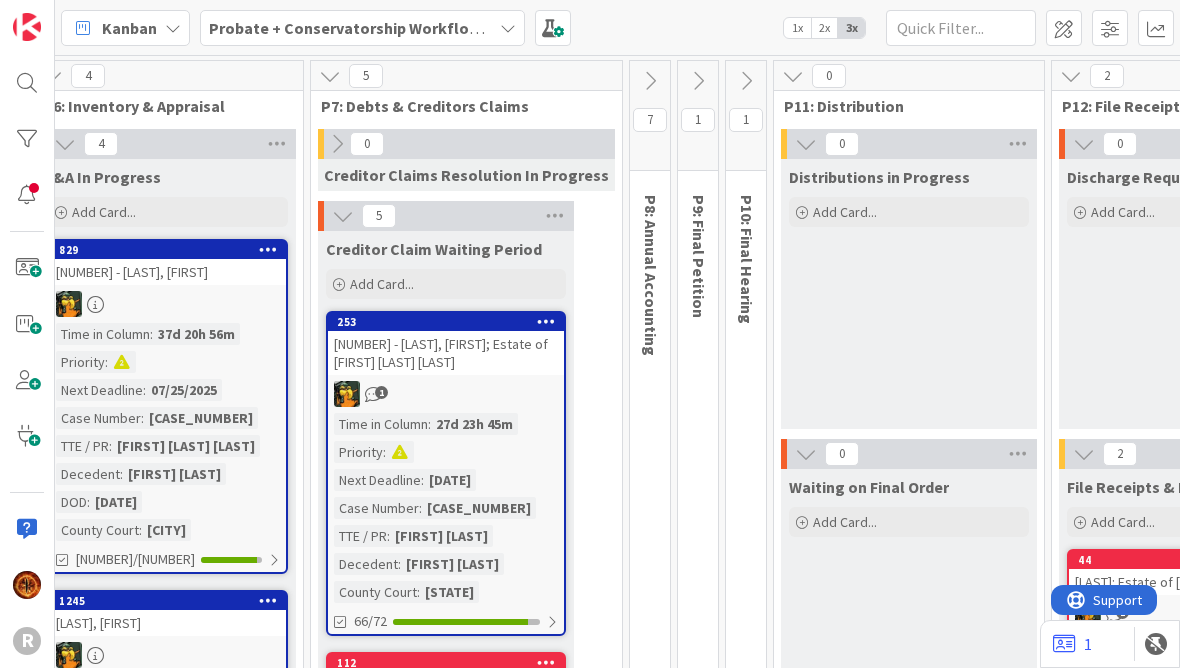 click at bounding box center [793, 76] 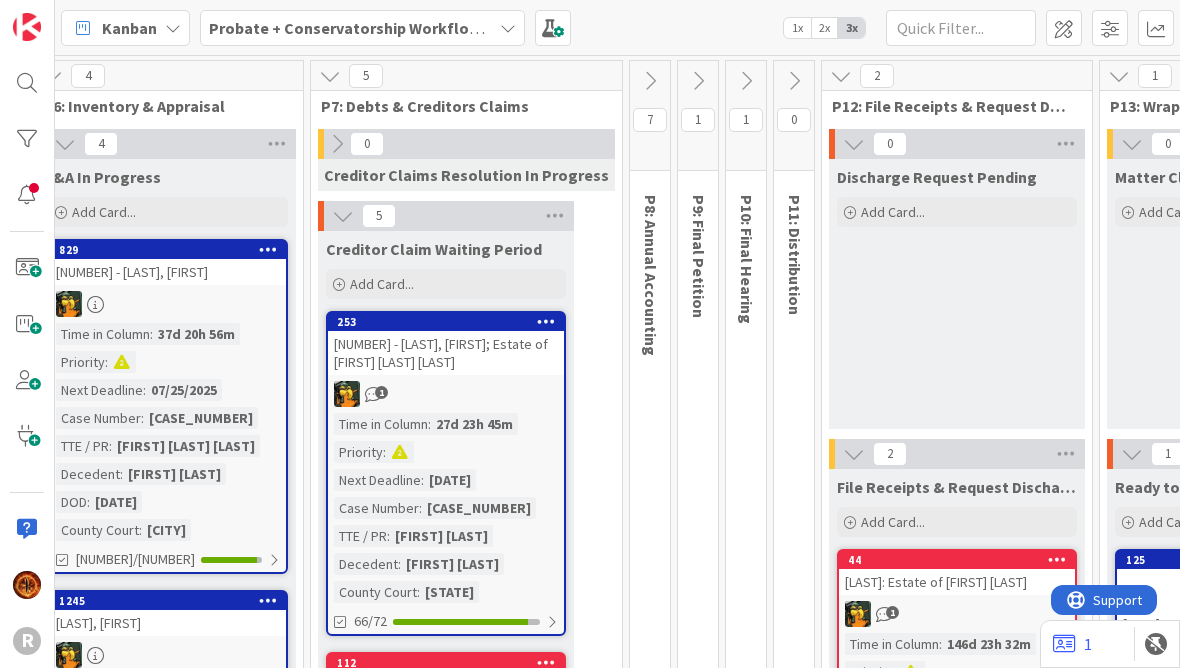 click at bounding box center [841, 76] 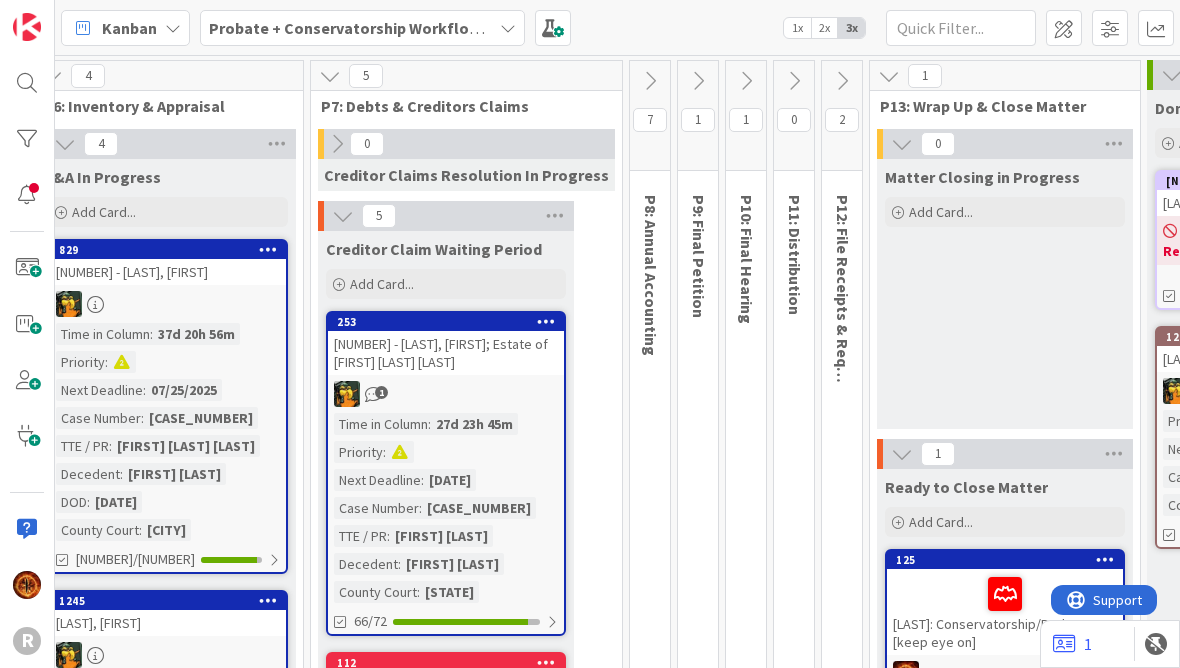 click at bounding box center [889, 76] 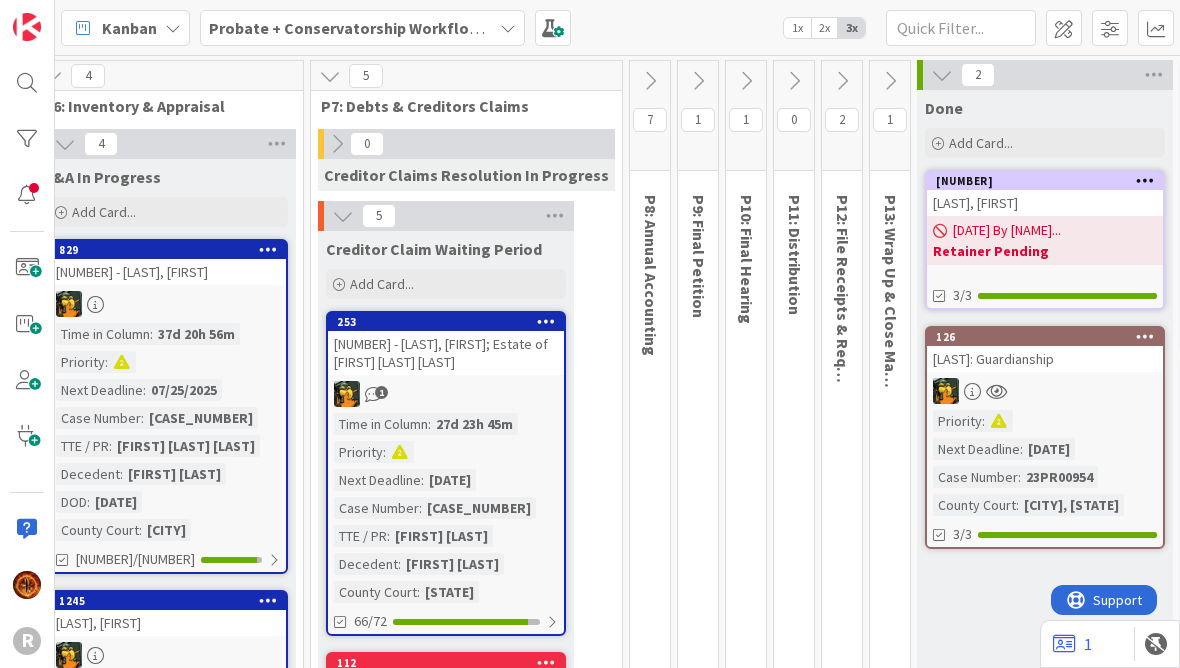 click at bounding box center [942, 75] 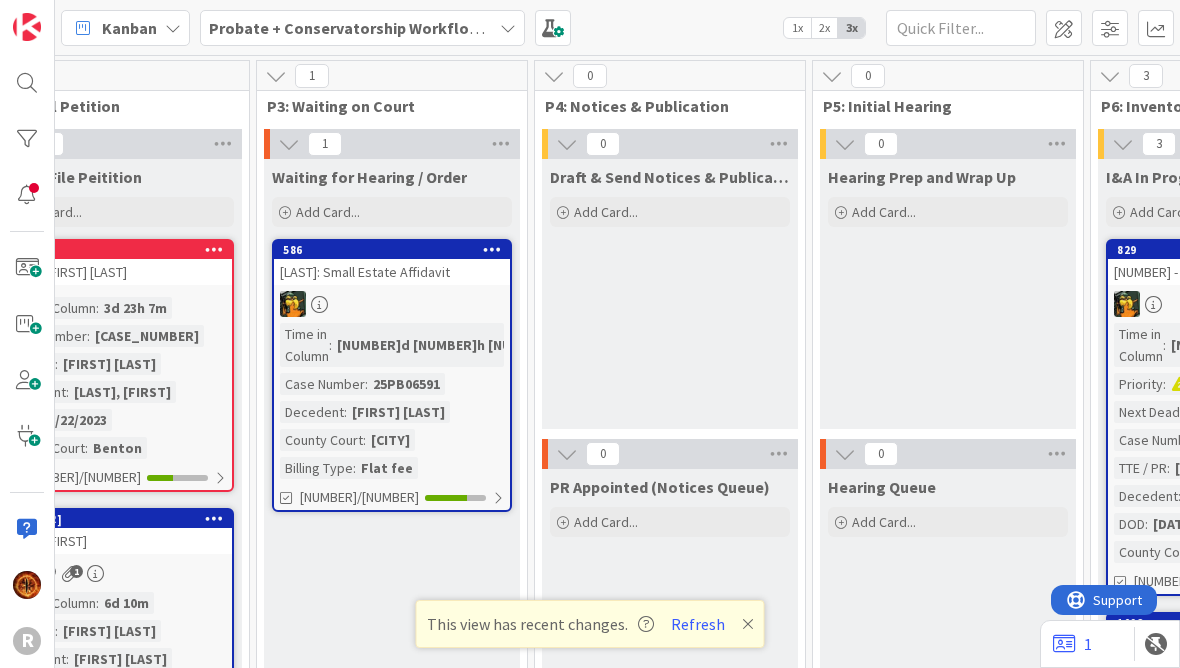 scroll, scrollTop: 0, scrollLeft: 575, axis: horizontal 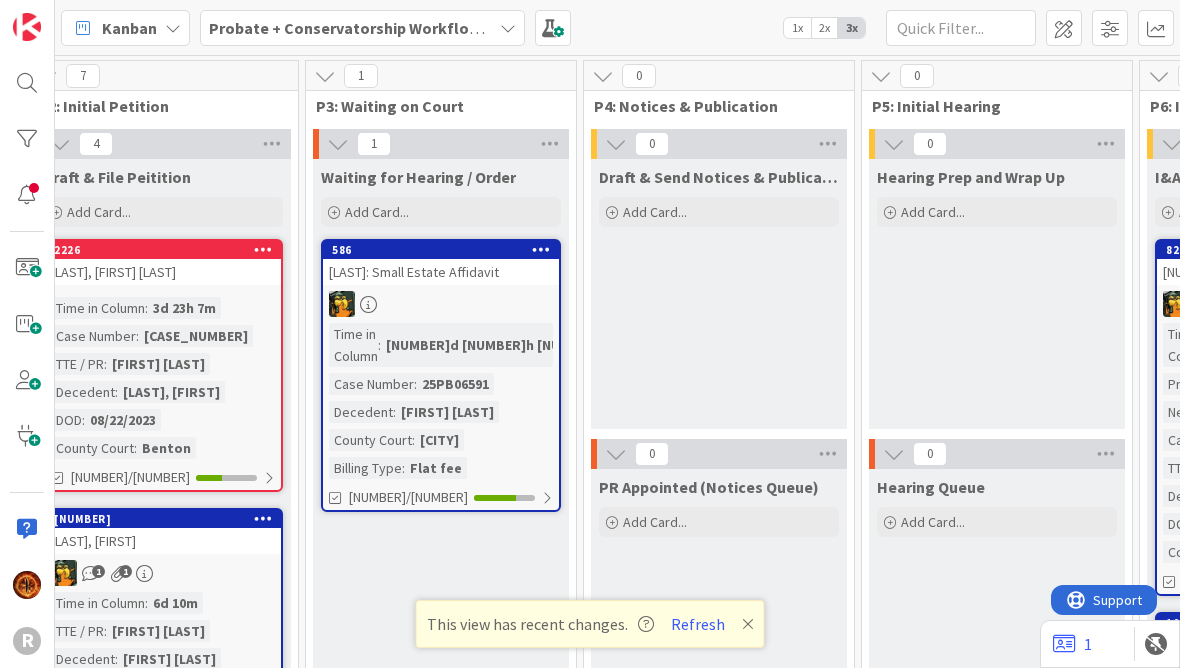 click at bounding box center [1064, 644] 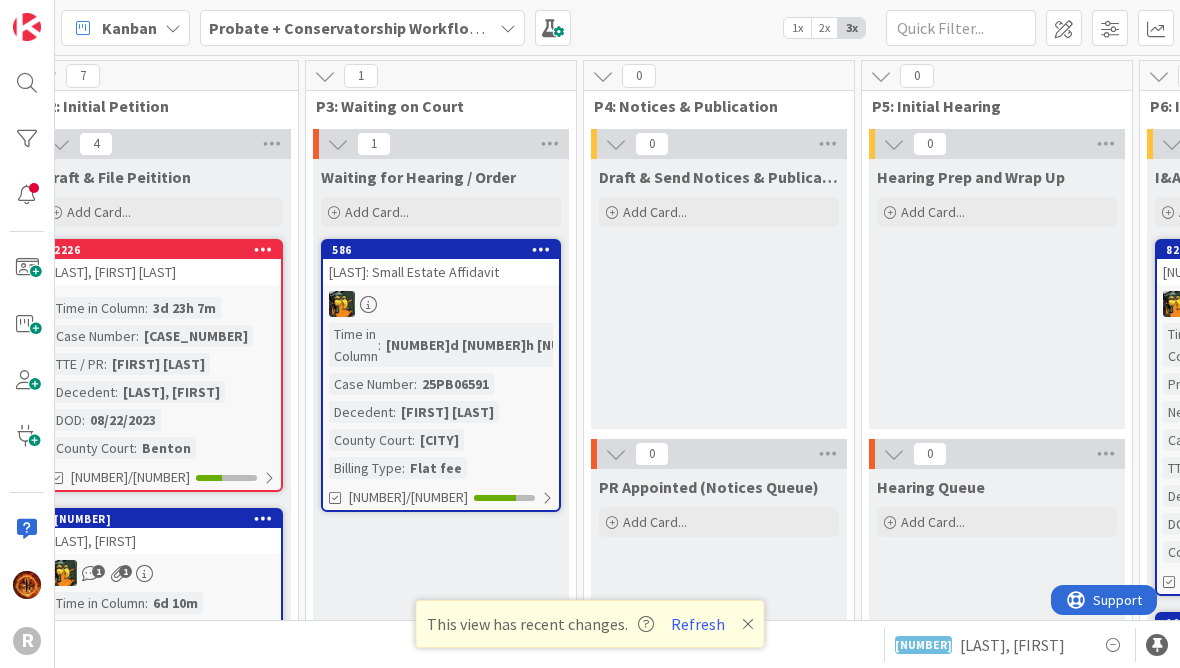click on "Refresh" at bounding box center (698, 624) 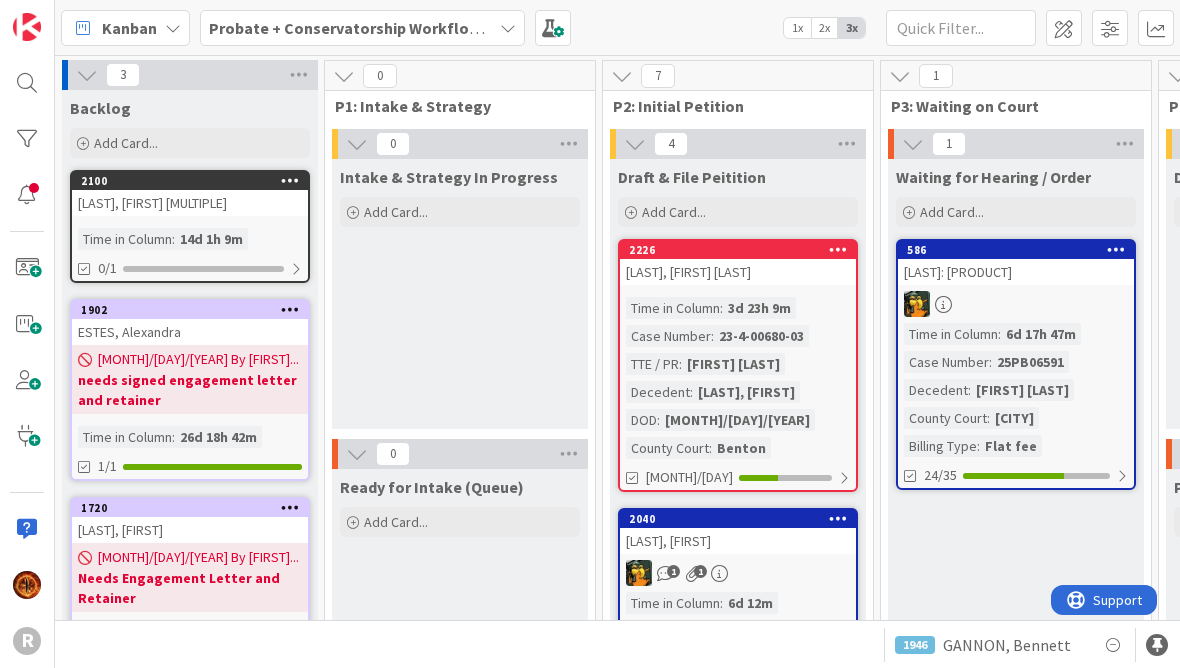 scroll, scrollTop: 0, scrollLeft: 0, axis: both 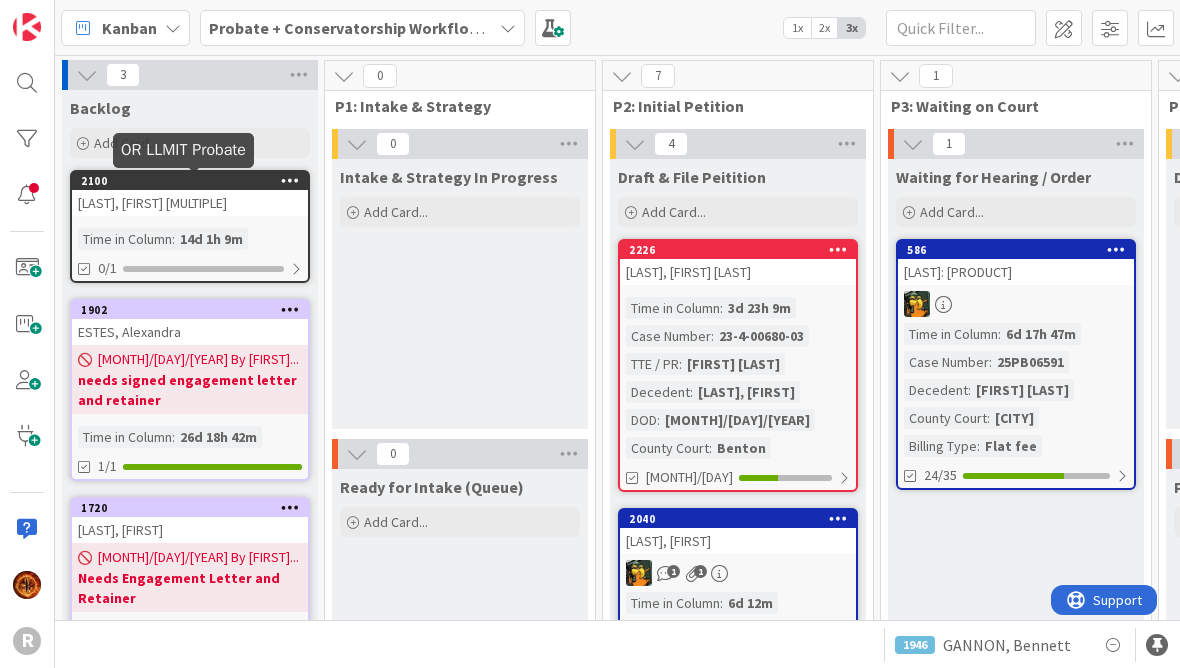 click on "2100" at bounding box center [194, 181] 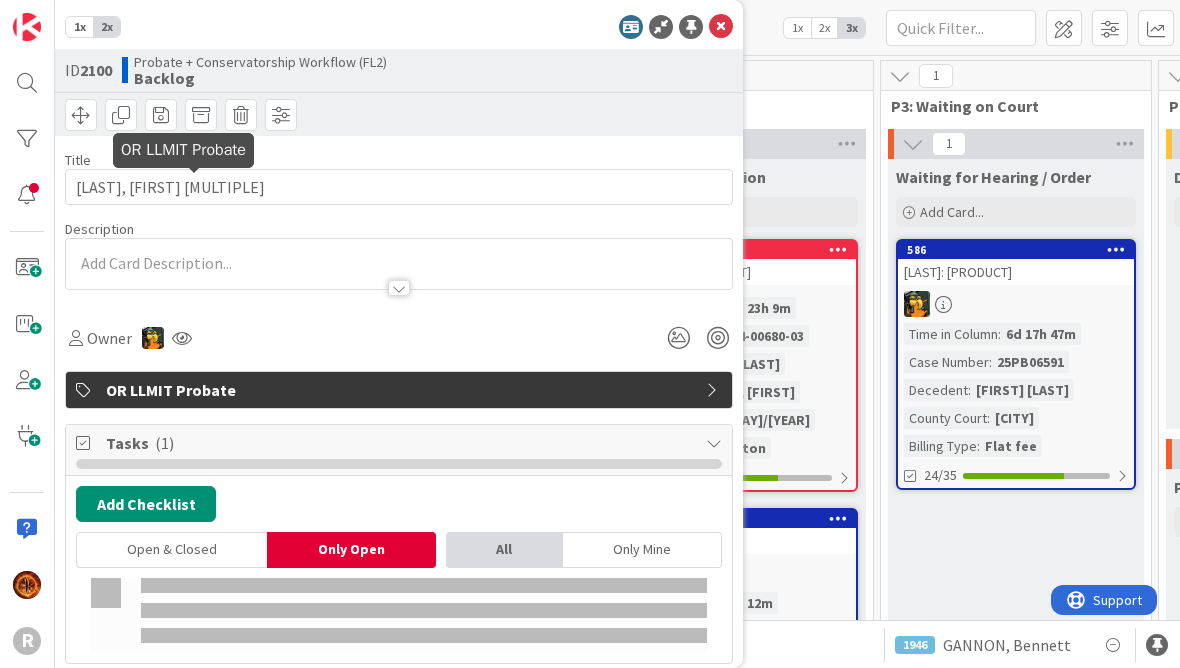 type on "x" 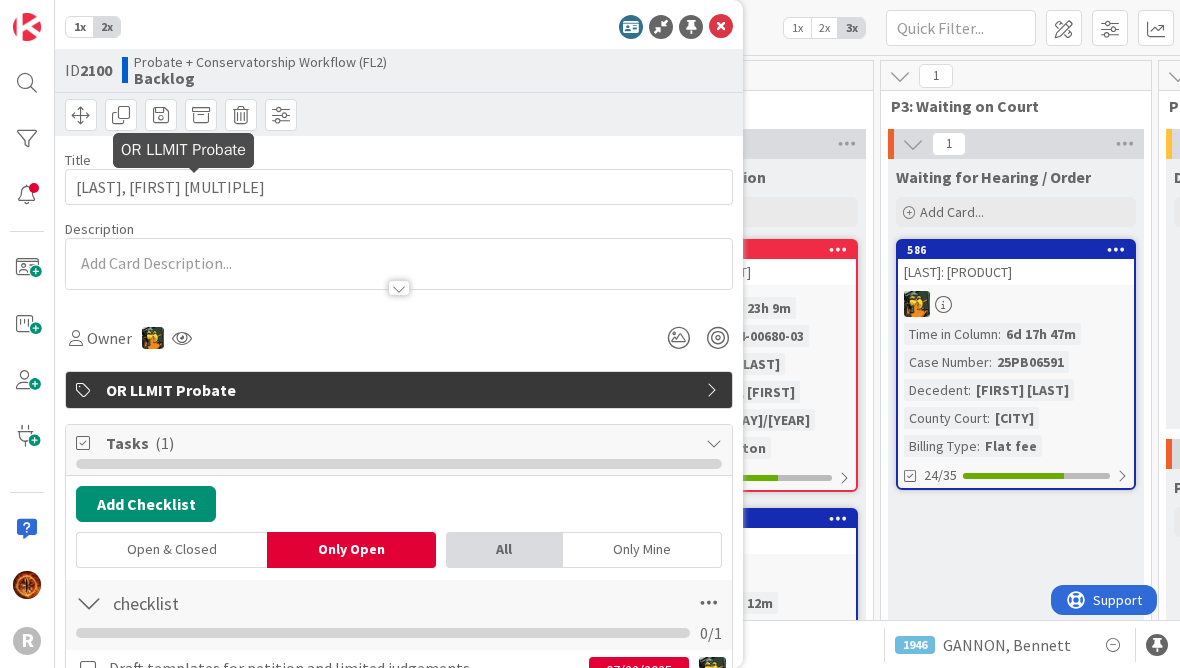 scroll, scrollTop: 0, scrollLeft: 0, axis: both 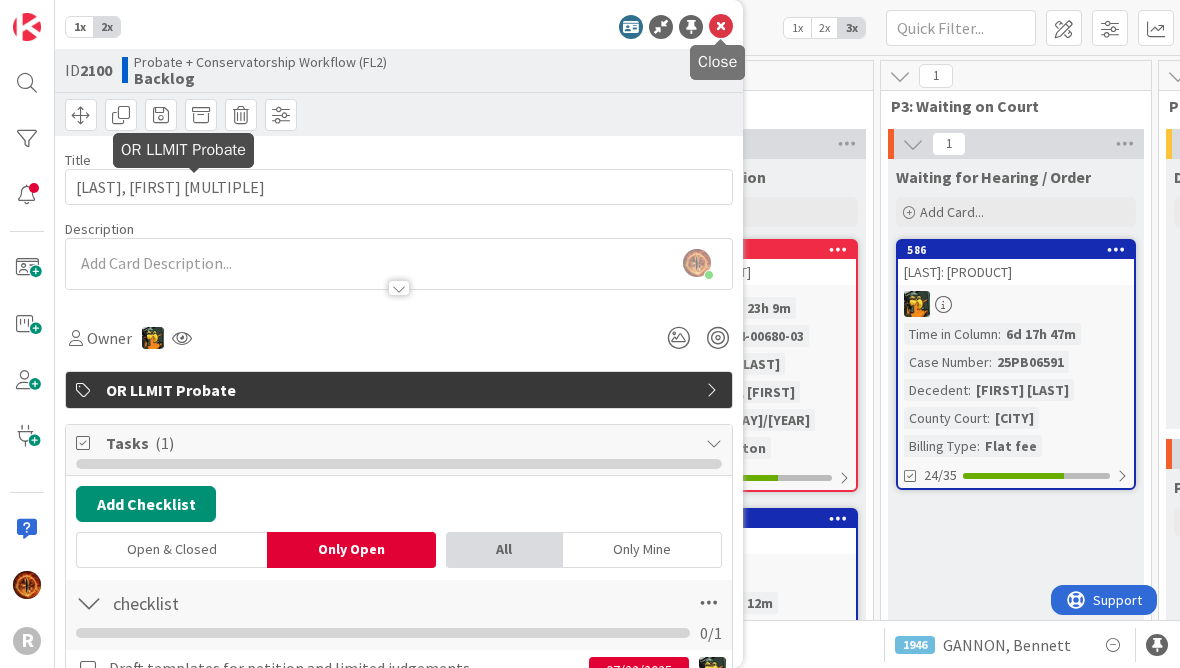 click at bounding box center (721, 27) 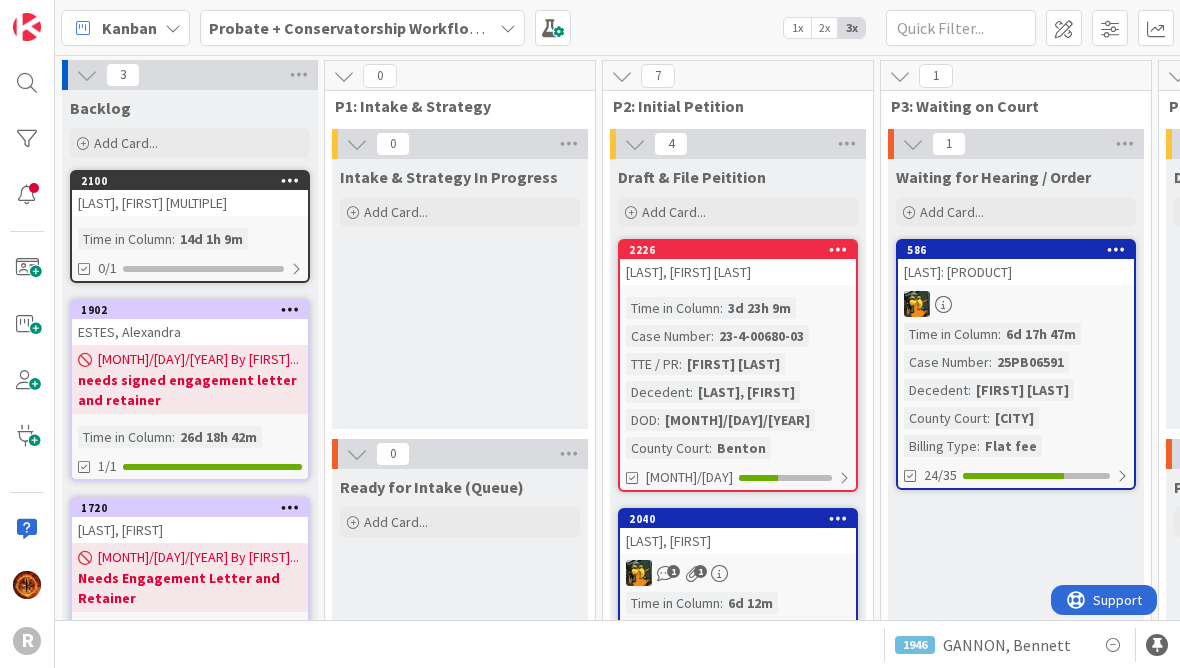 scroll, scrollTop: 0, scrollLeft: 0, axis: both 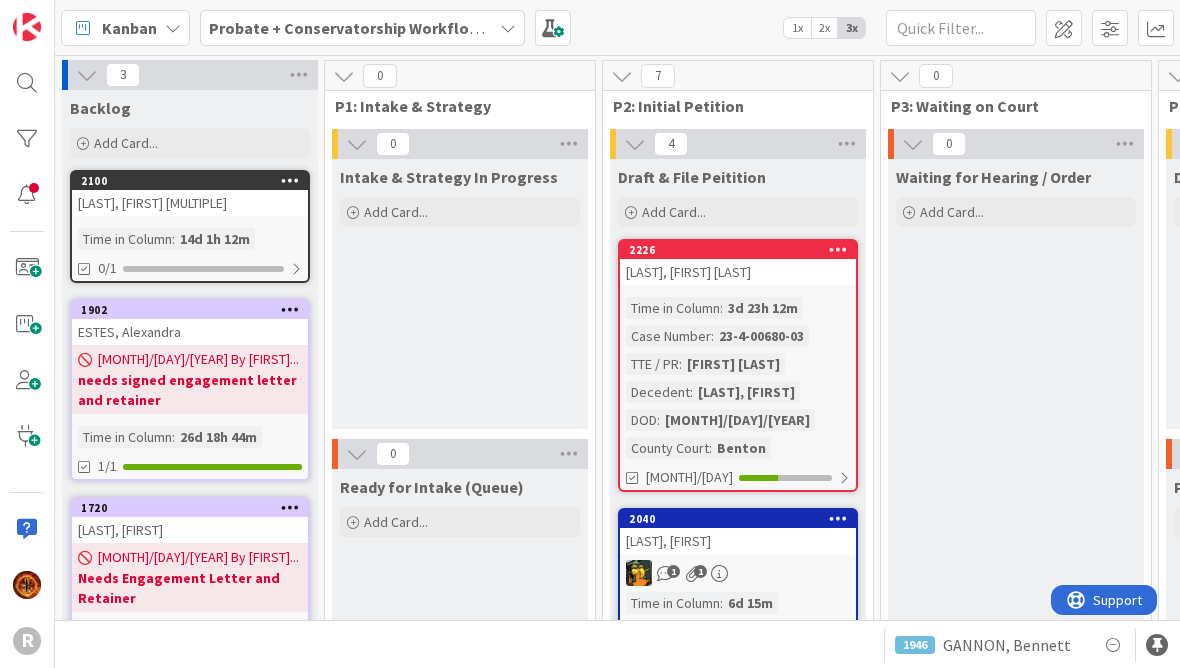 click at bounding box center [344, 76] 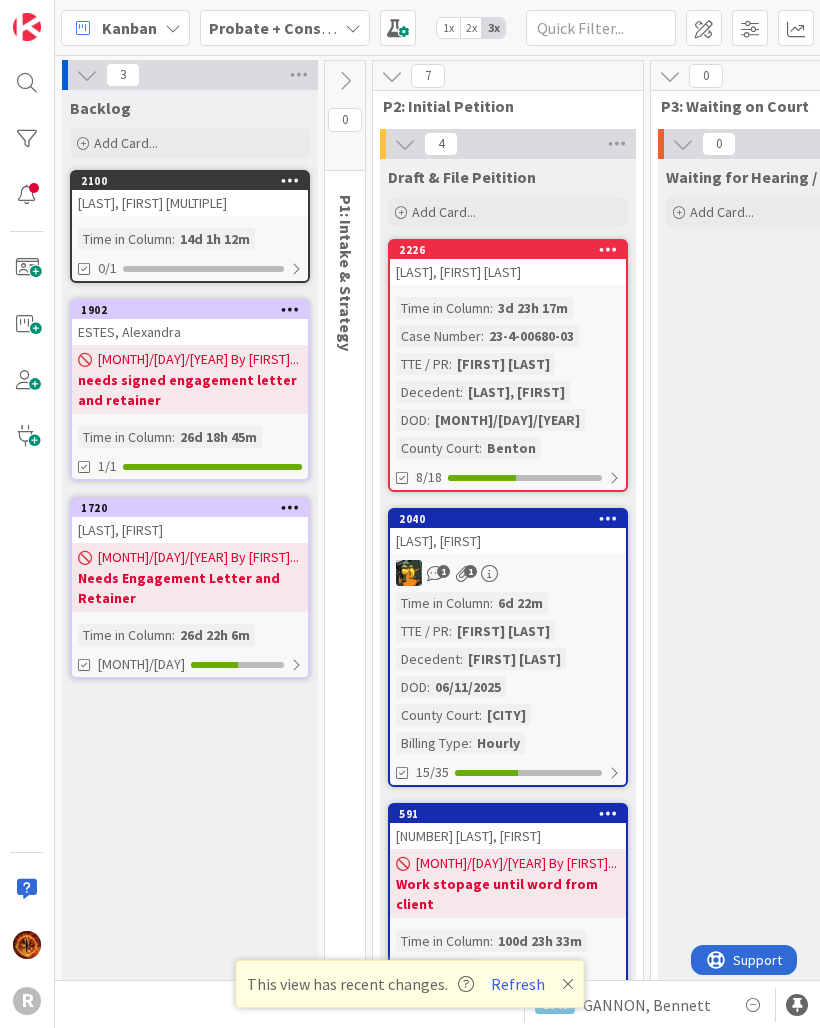 scroll, scrollTop: 0, scrollLeft: 0, axis: both 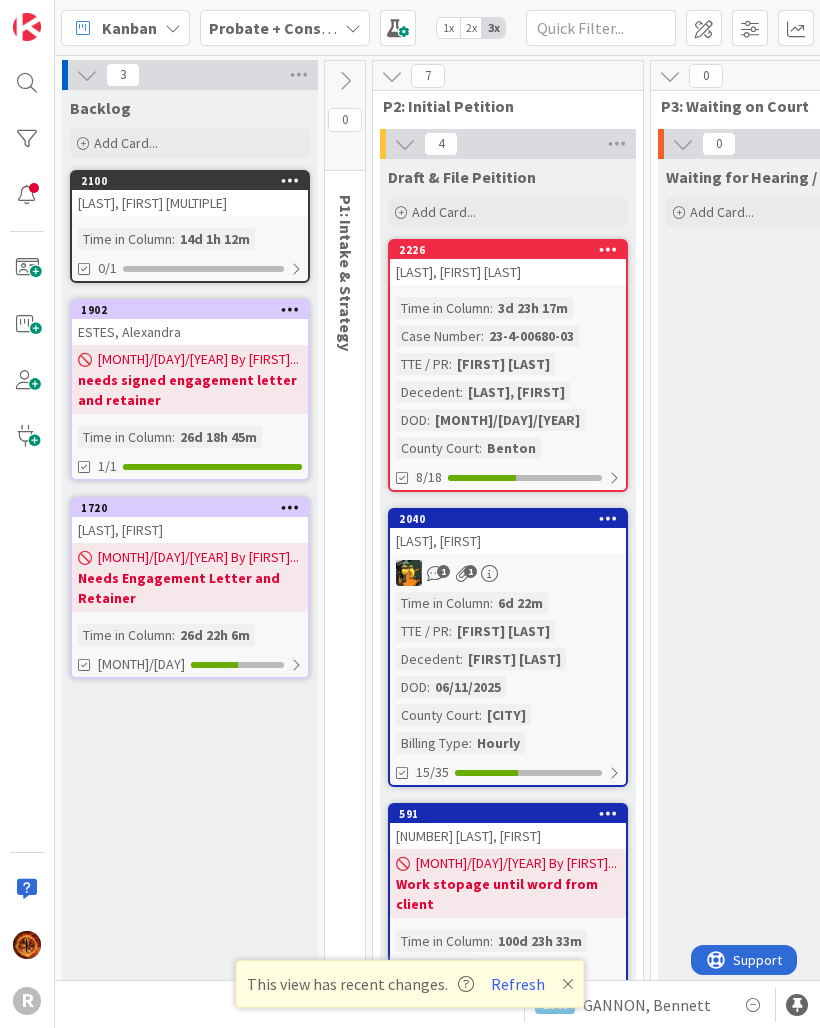 click on "Refresh" at bounding box center (518, 984) 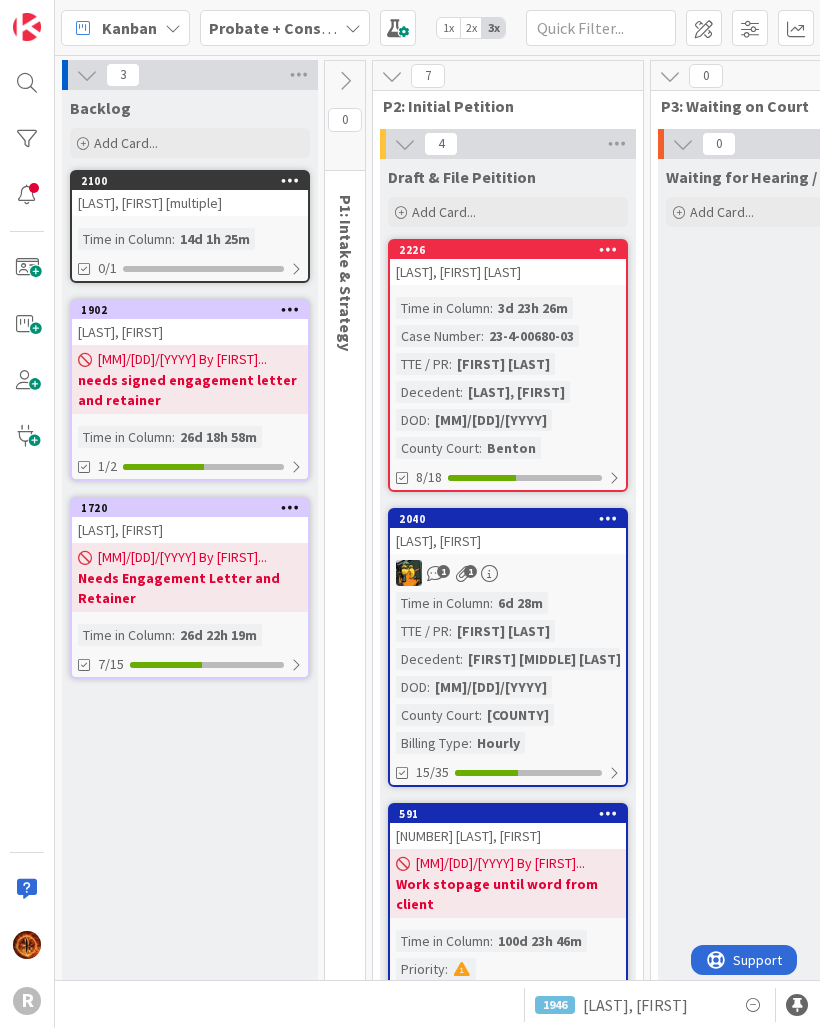 scroll, scrollTop: 0, scrollLeft: 0, axis: both 